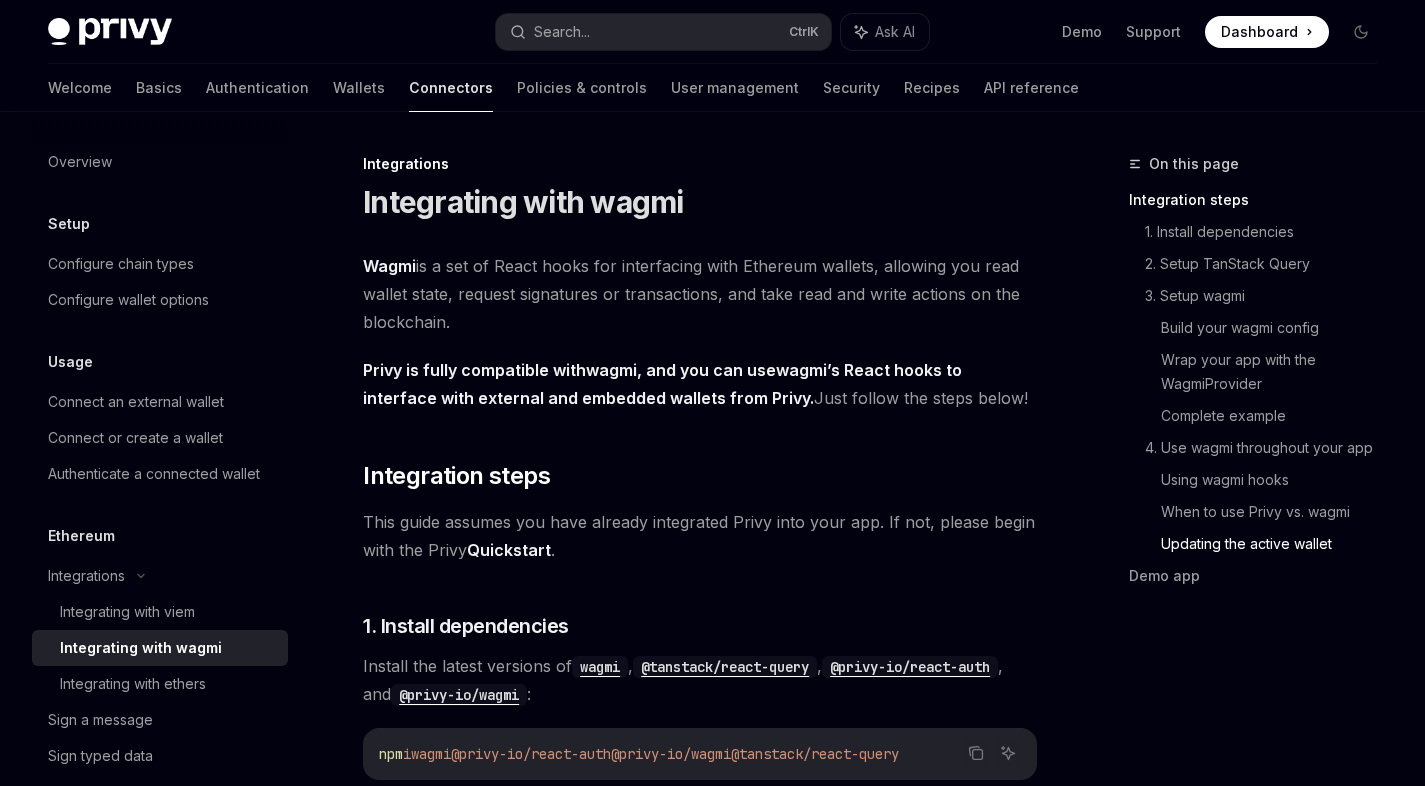 scroll, scrollTop: 5520, scrollLeft: 0, axis: vertical 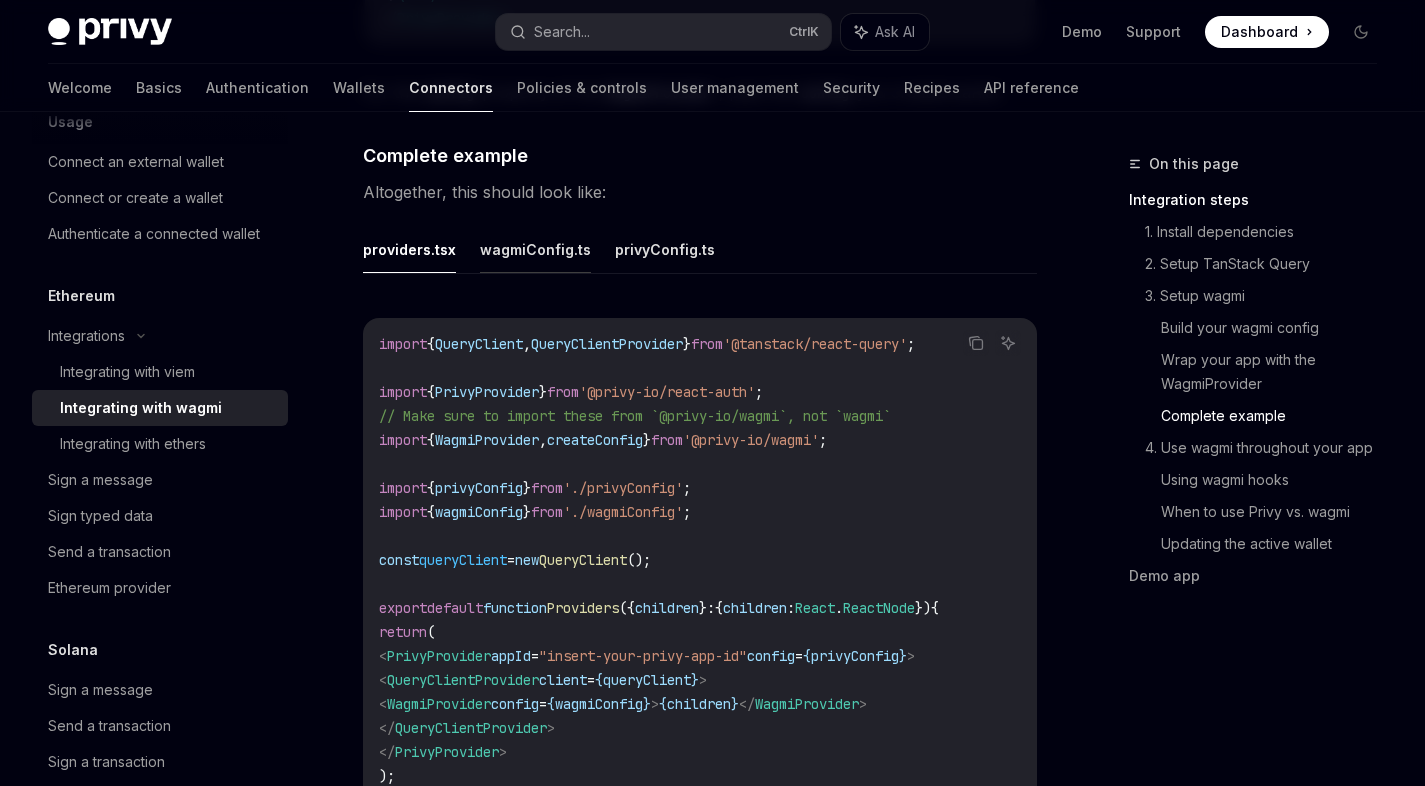 click on "wagmiConfig.ts" at bounding box center [535, 249] 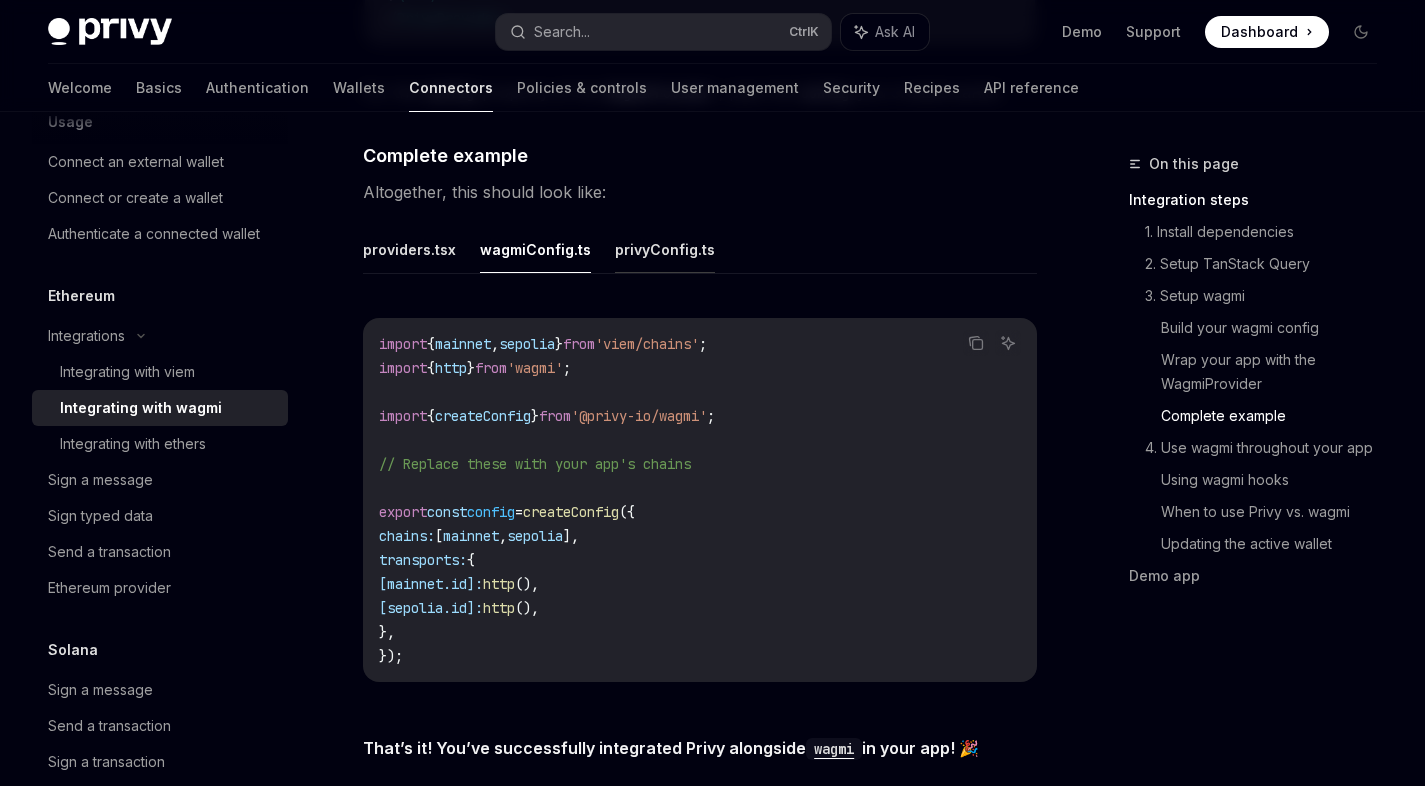 click on "privyConfig.ts" at bounding box center (665, 249) 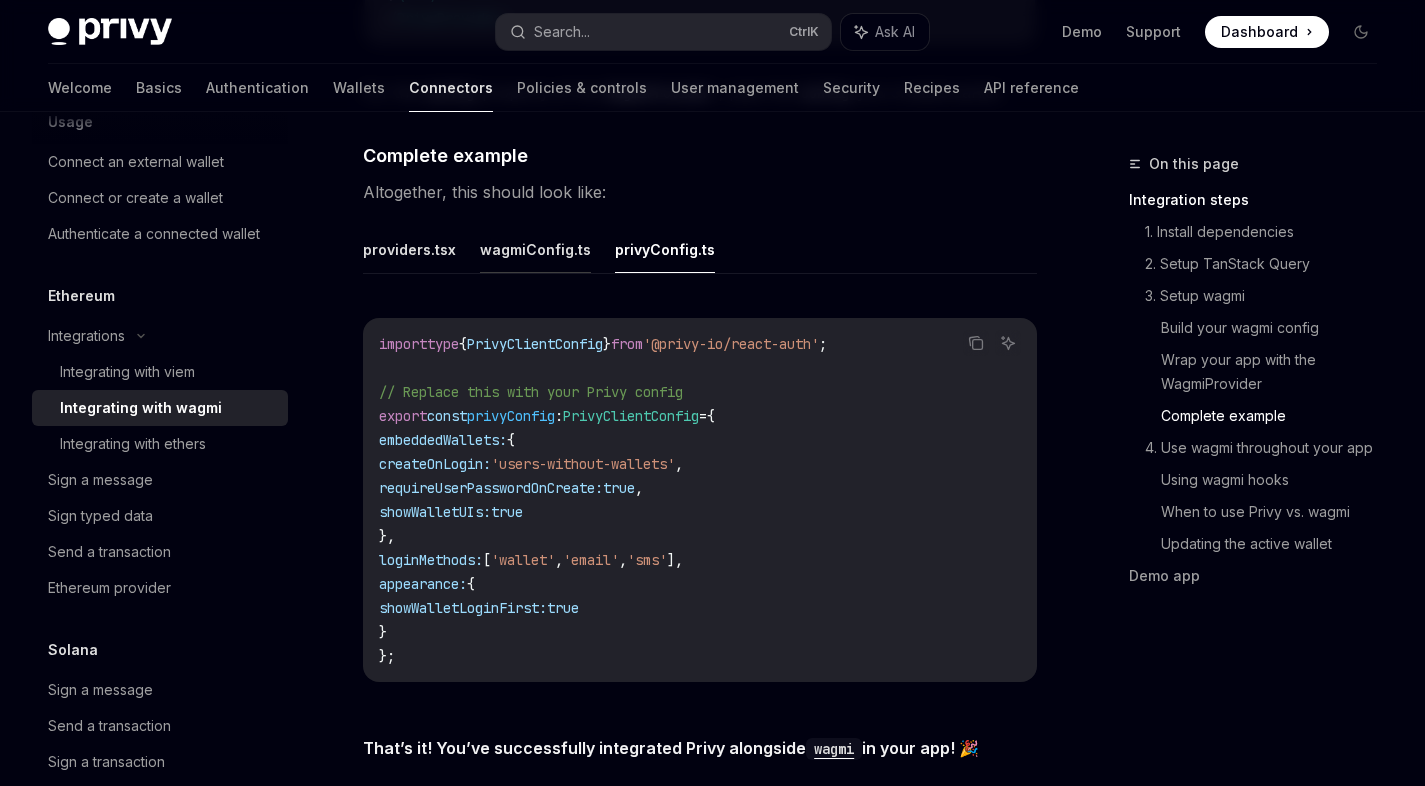 click on "wagmiConfig.ts" at bounding box center [535, 249] 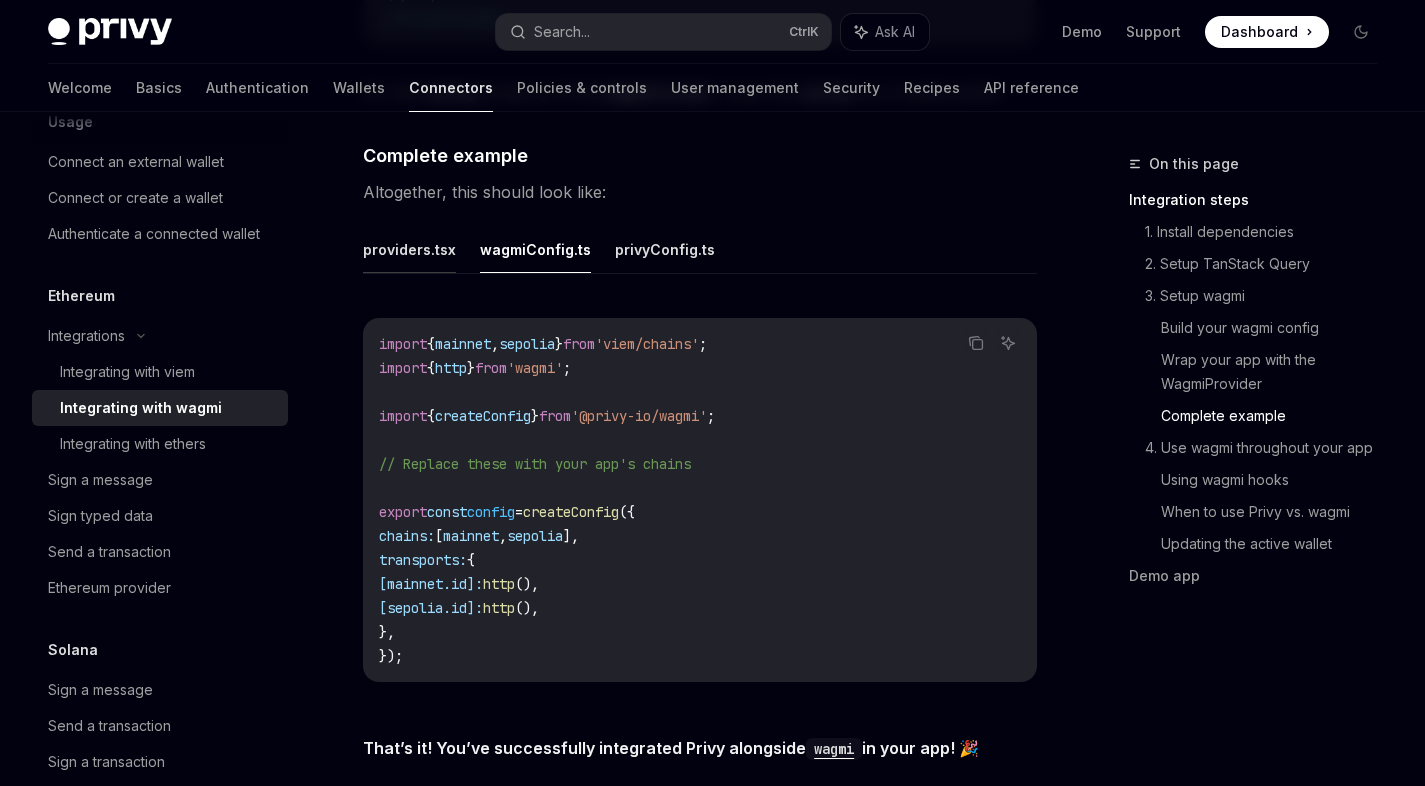 click on "providers.tsx" at bounding box center [409, 249] 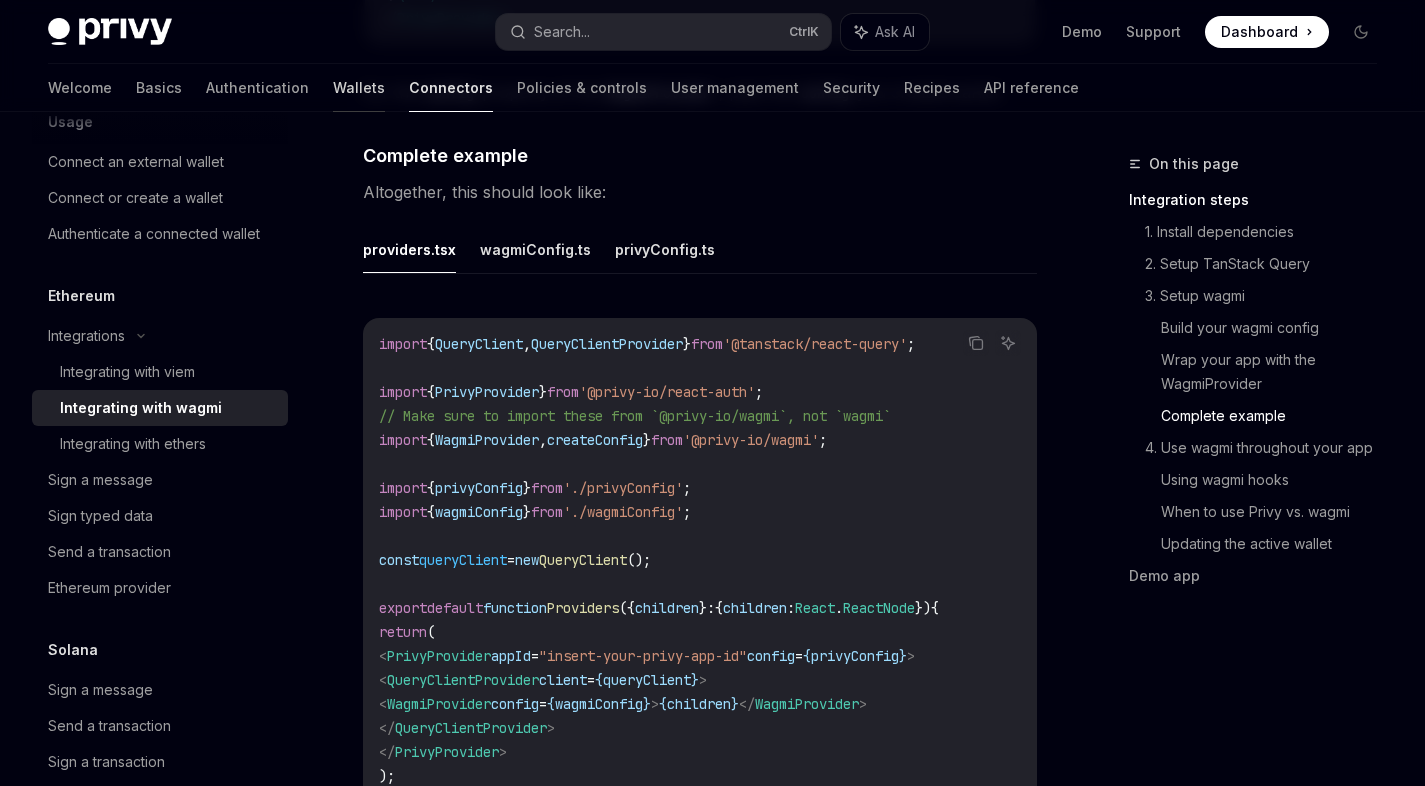 click on "Wallets" at bounding box center (359, 88) 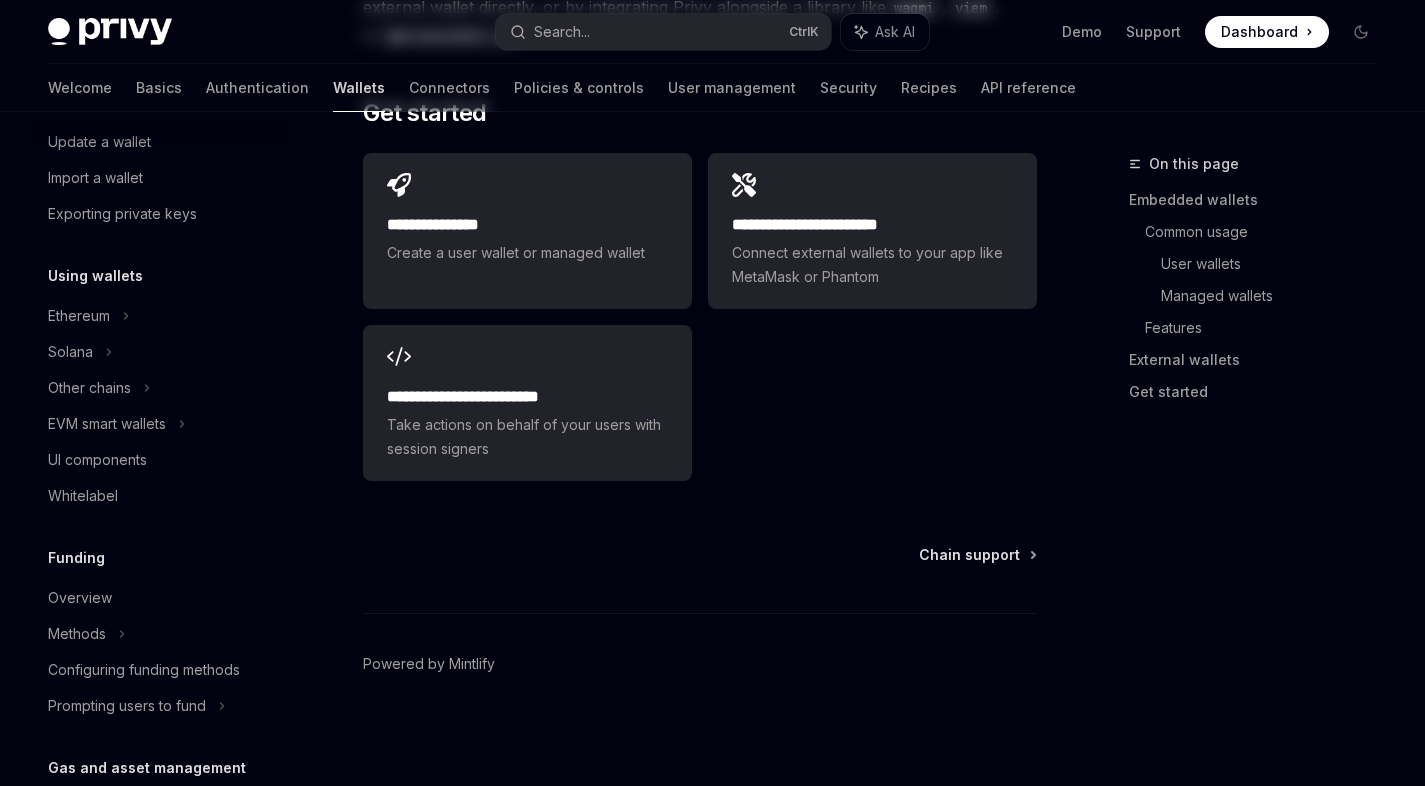 scroll, scrollTop: 0, scrollLeft: 0, axis: both 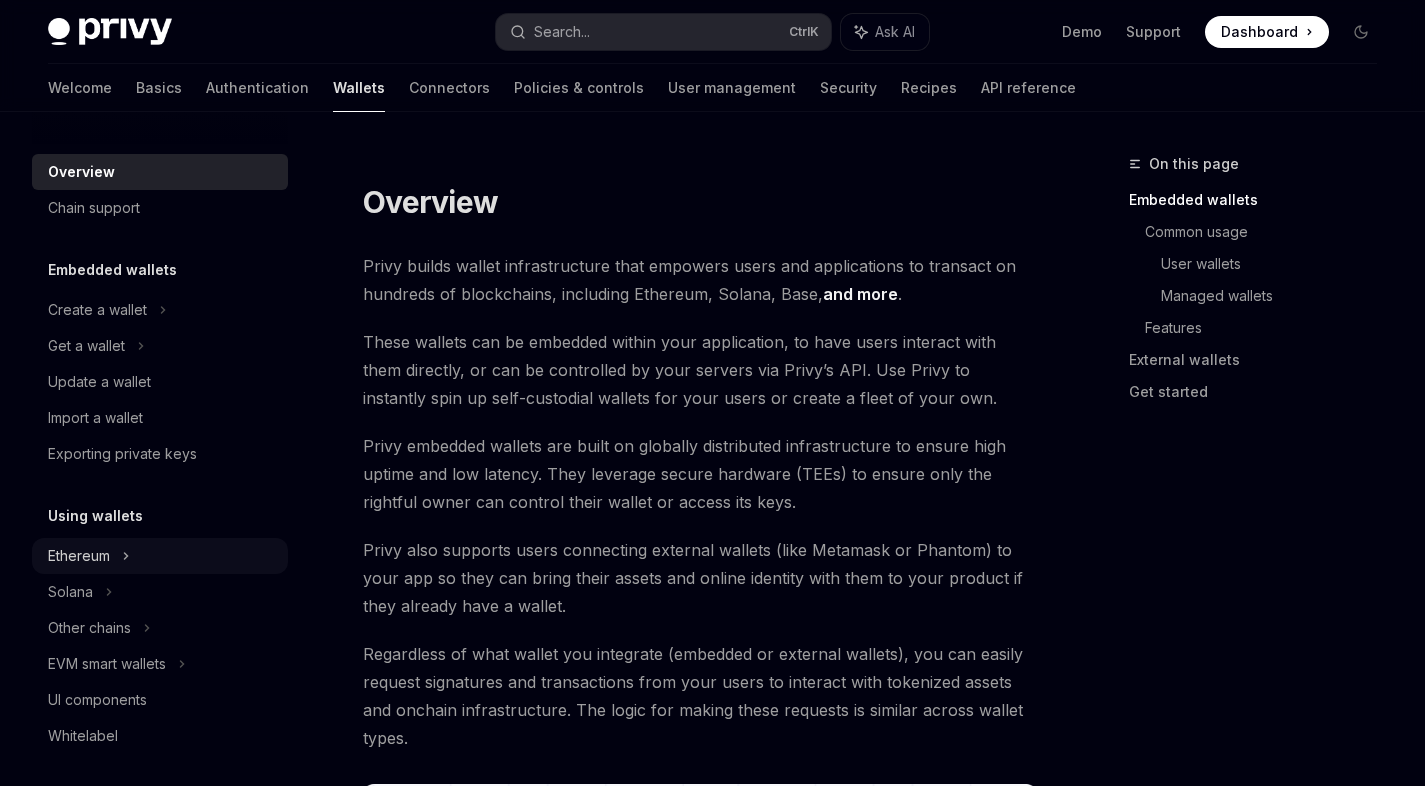 click on "Ethereum" at bounding box center (97, 310) 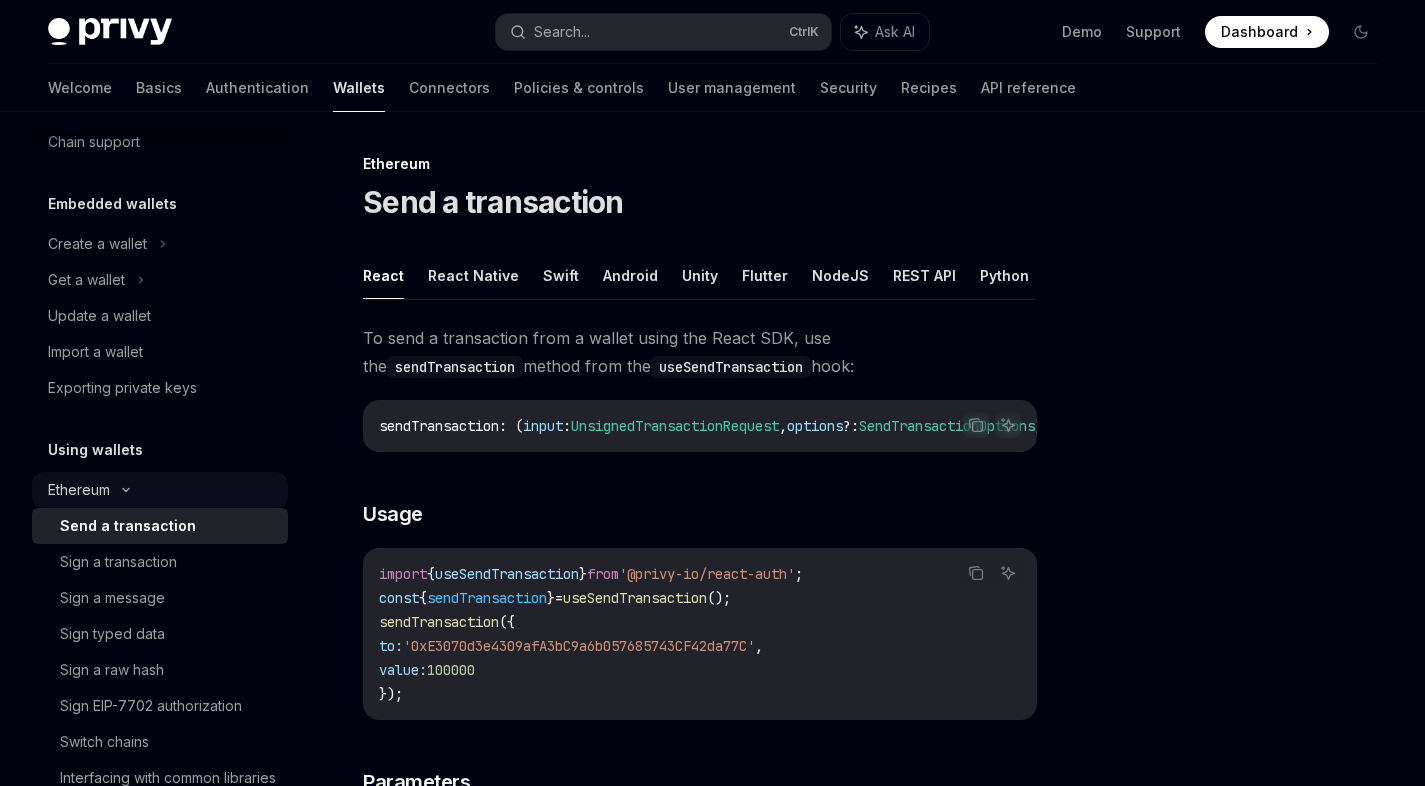 scroll, scrollTop: 120, scrollLeft: 0, axis: vertical 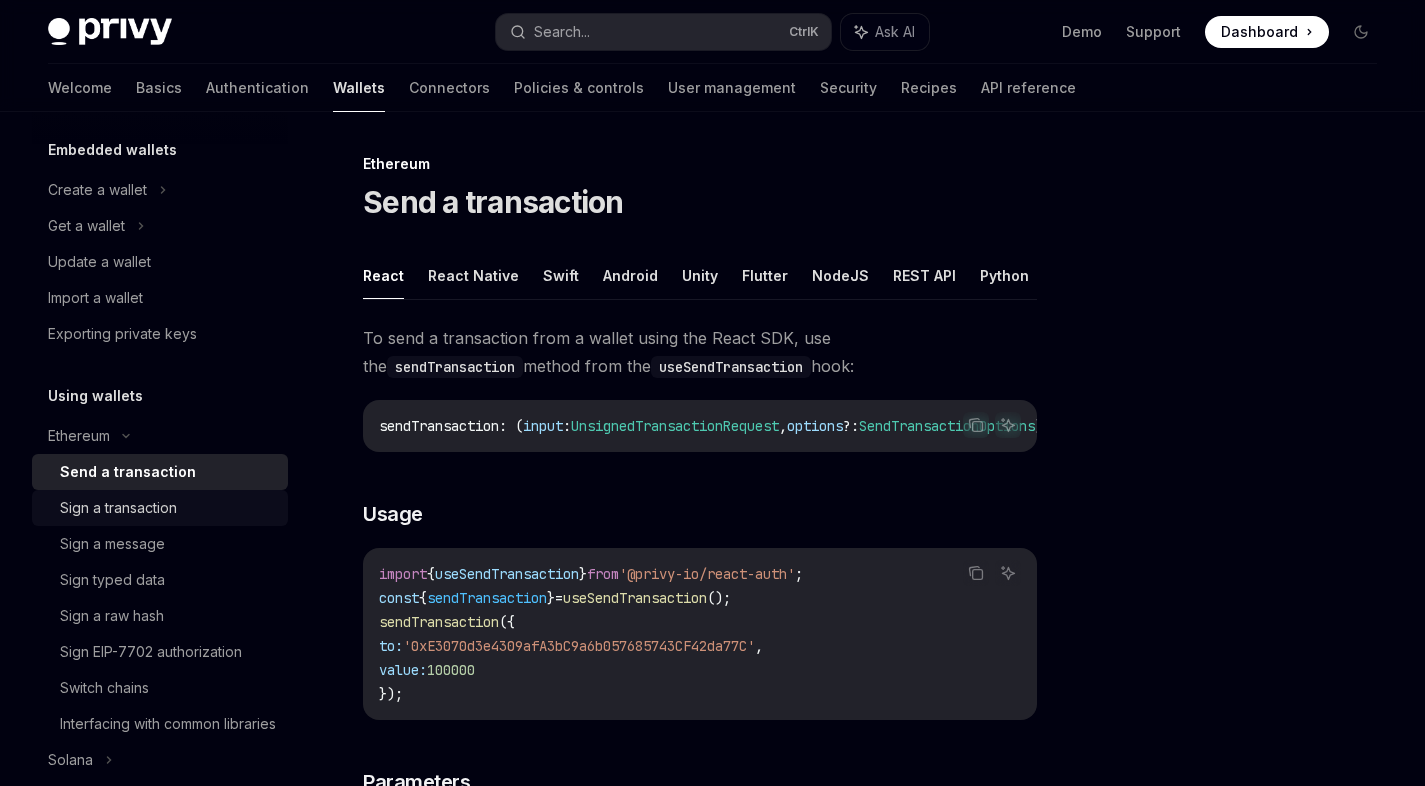 click on "Sign a transaction" at bounding box center (118, 508) 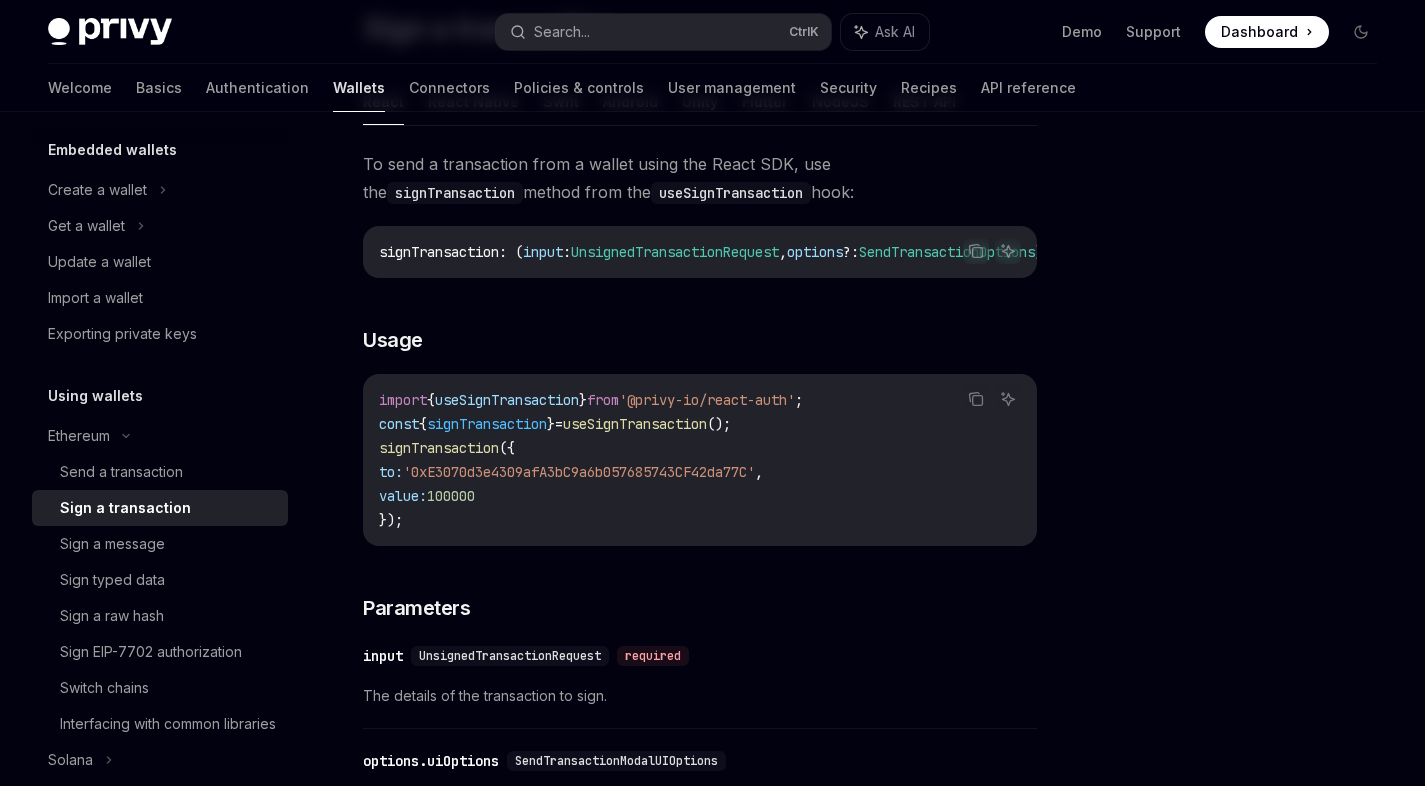 scroll, scrollTop: 120, scrollLeft: 0, axis: vertical 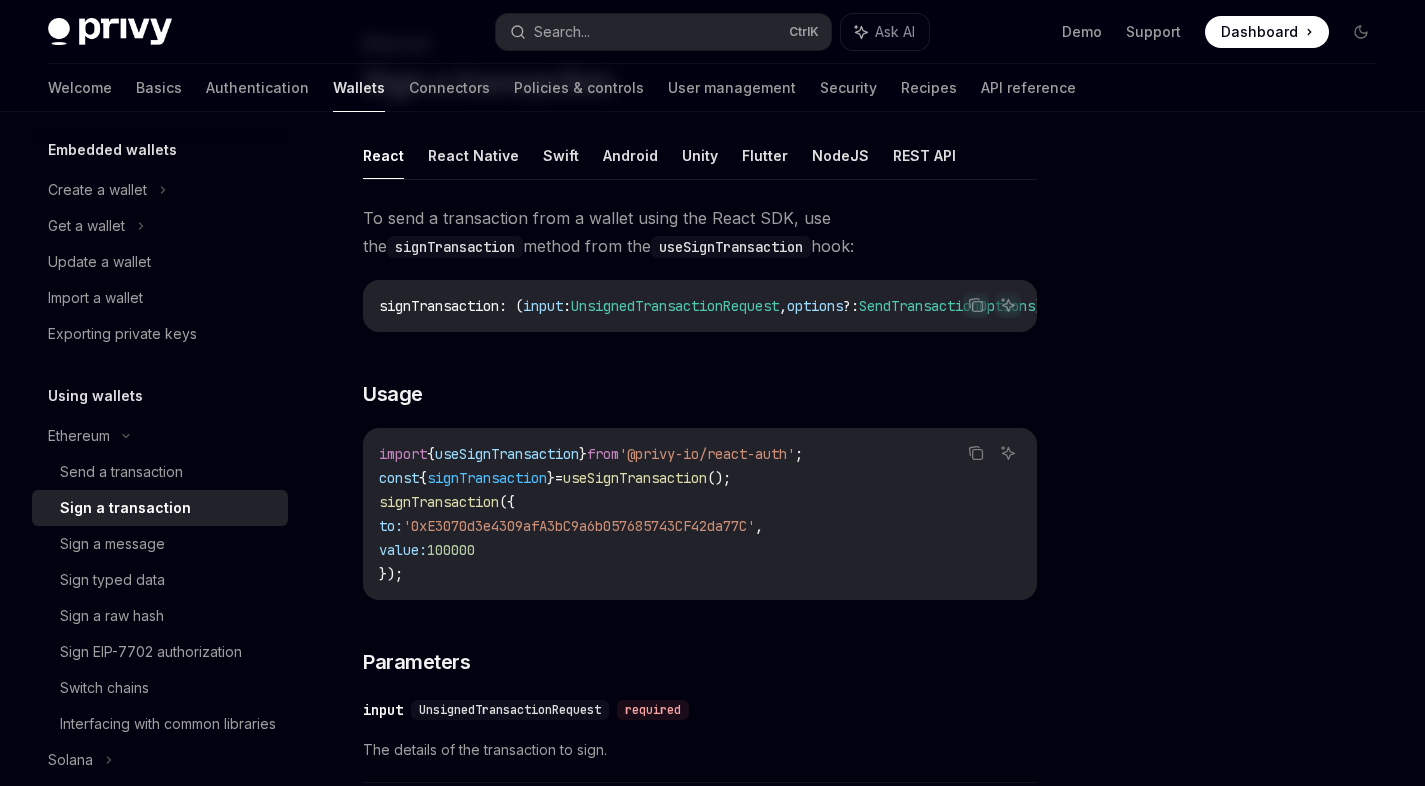 click on "signTransaction : ( input :  UnsignedTransactionRequest ,  options ?:  SendTransactionOptions )  =>  Promise < {  signature :  HexString  } >" at bounding box center (863, 306) 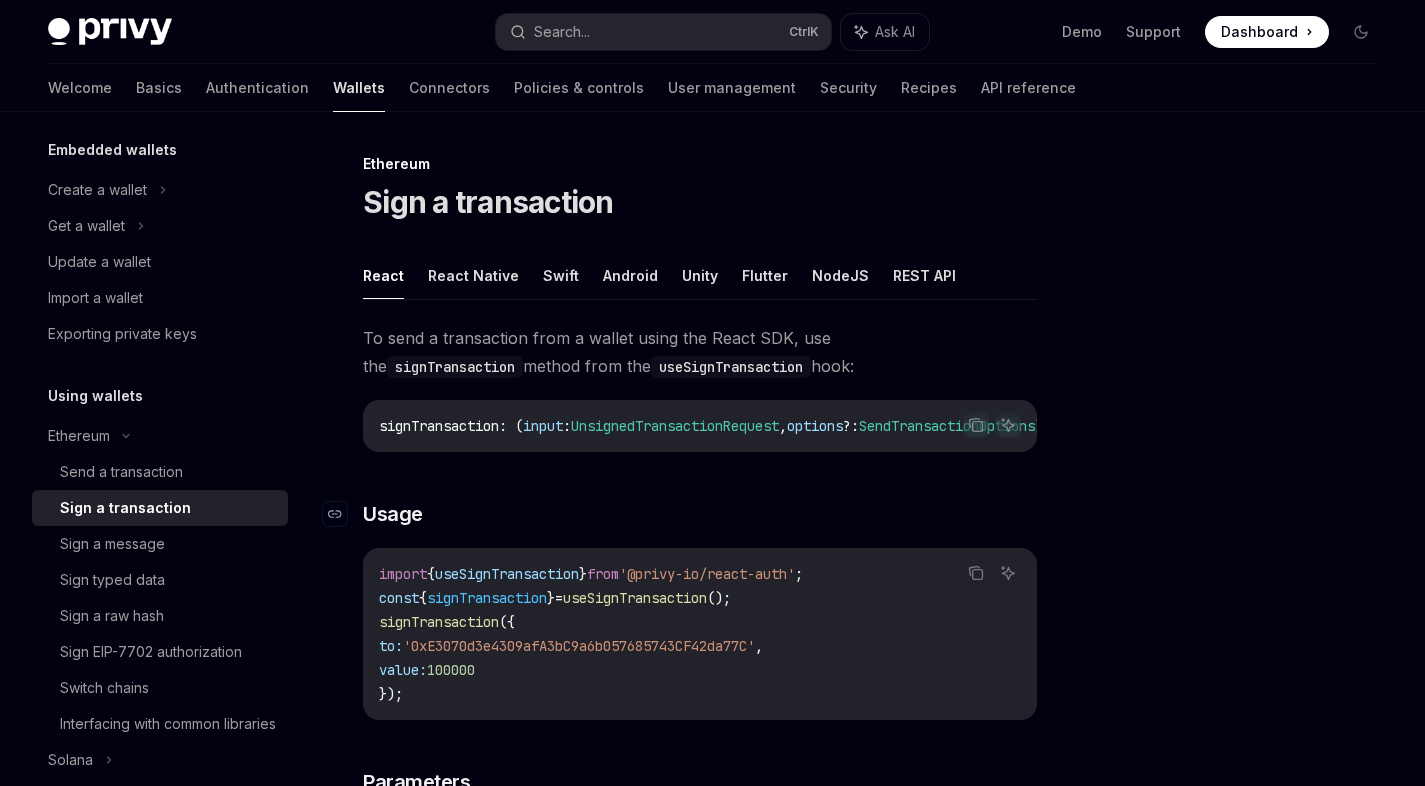 scroll, scrollTop: 120, scrollLeft: 0, axis: vertical 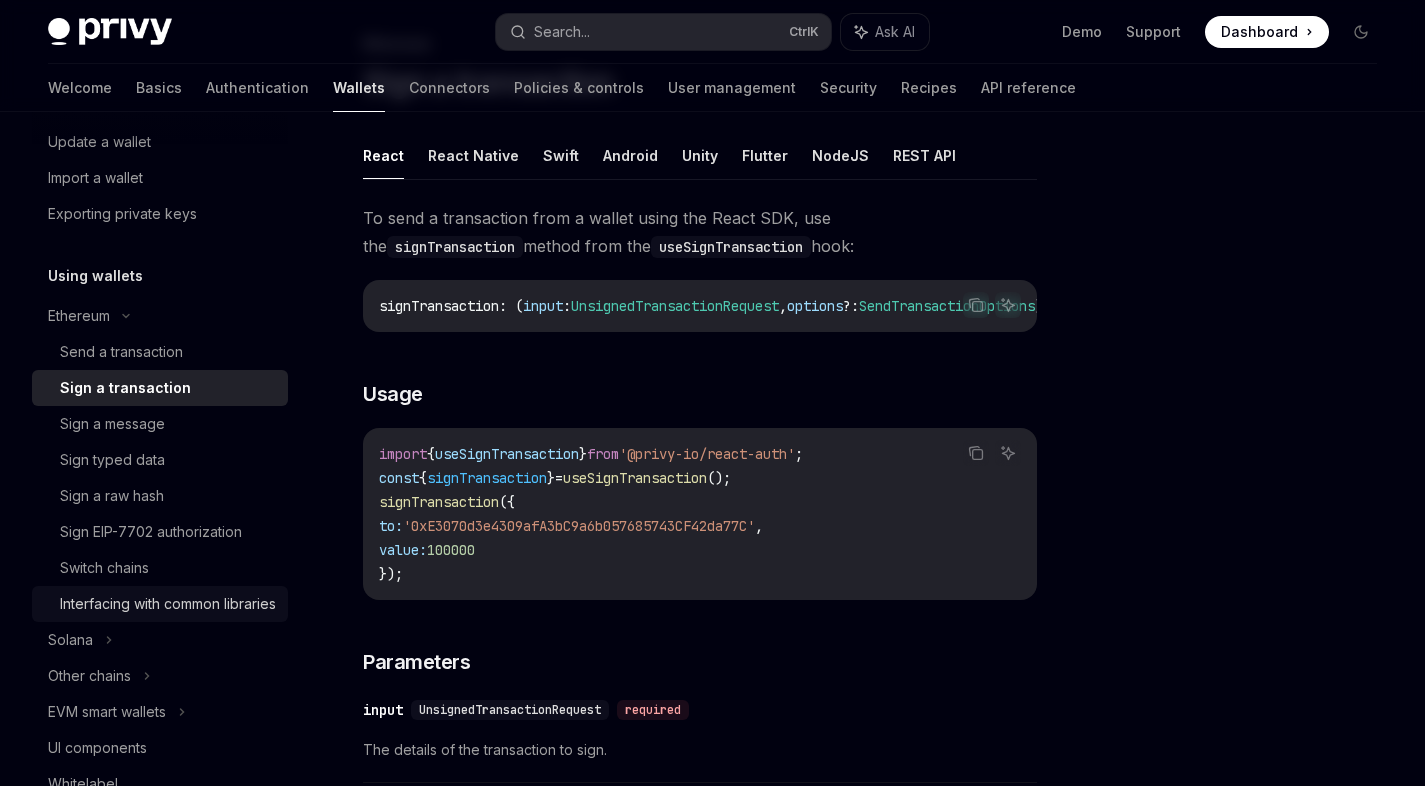click on "Interfacing with common libraries" at bounding box center [168, 604] 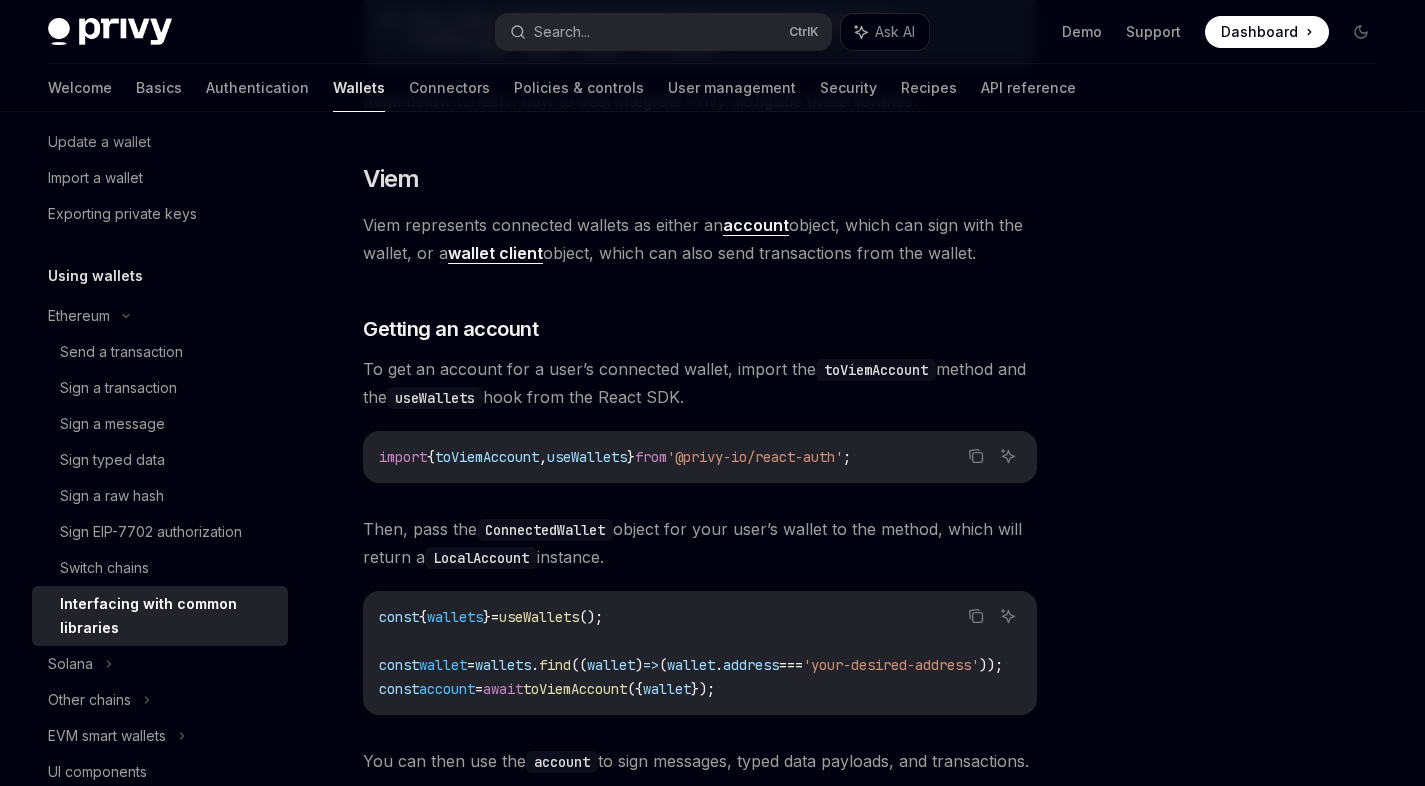scroll, scrollTop: 240, scrollLeft: 0, axis: vertical 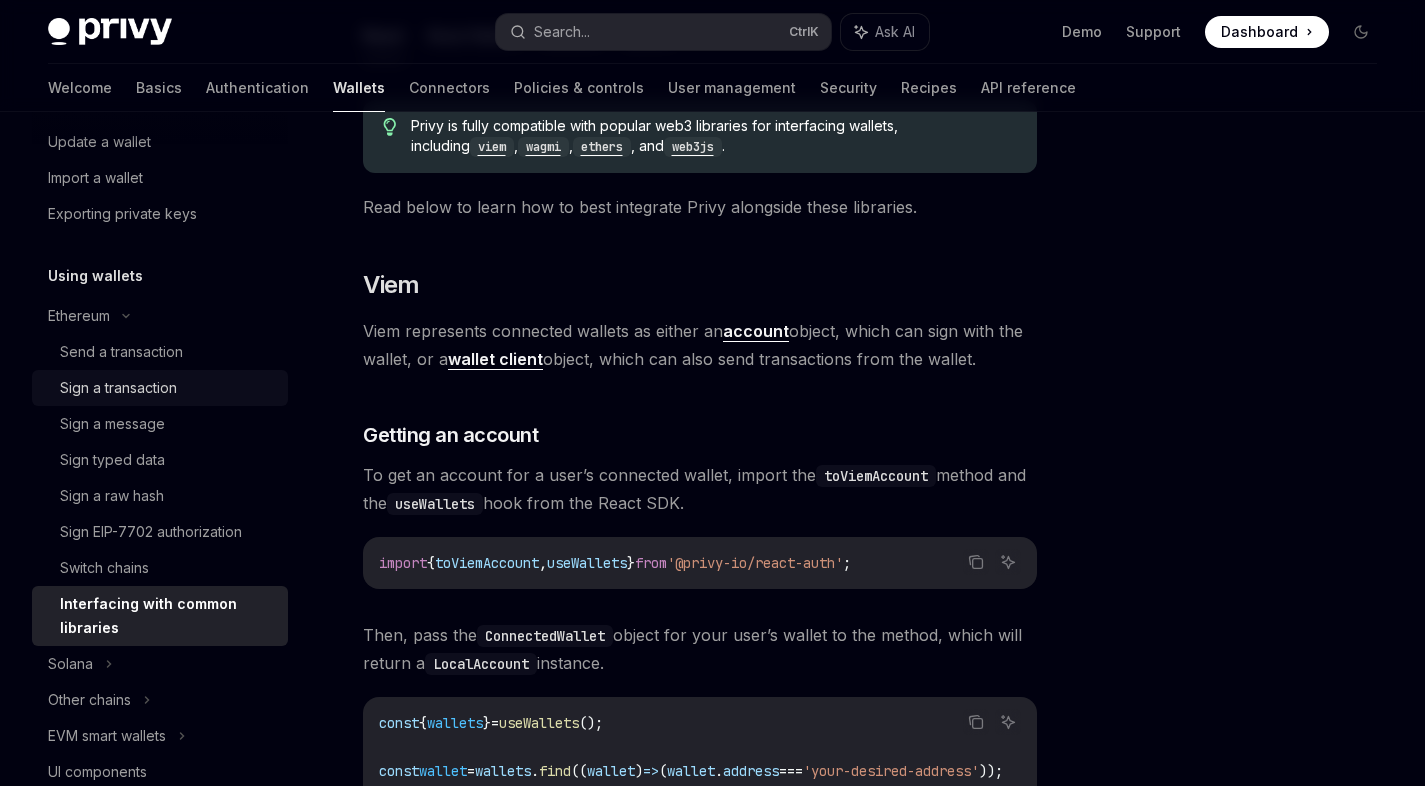 click on "Sign a transaction" at bounding box center [118, 388] 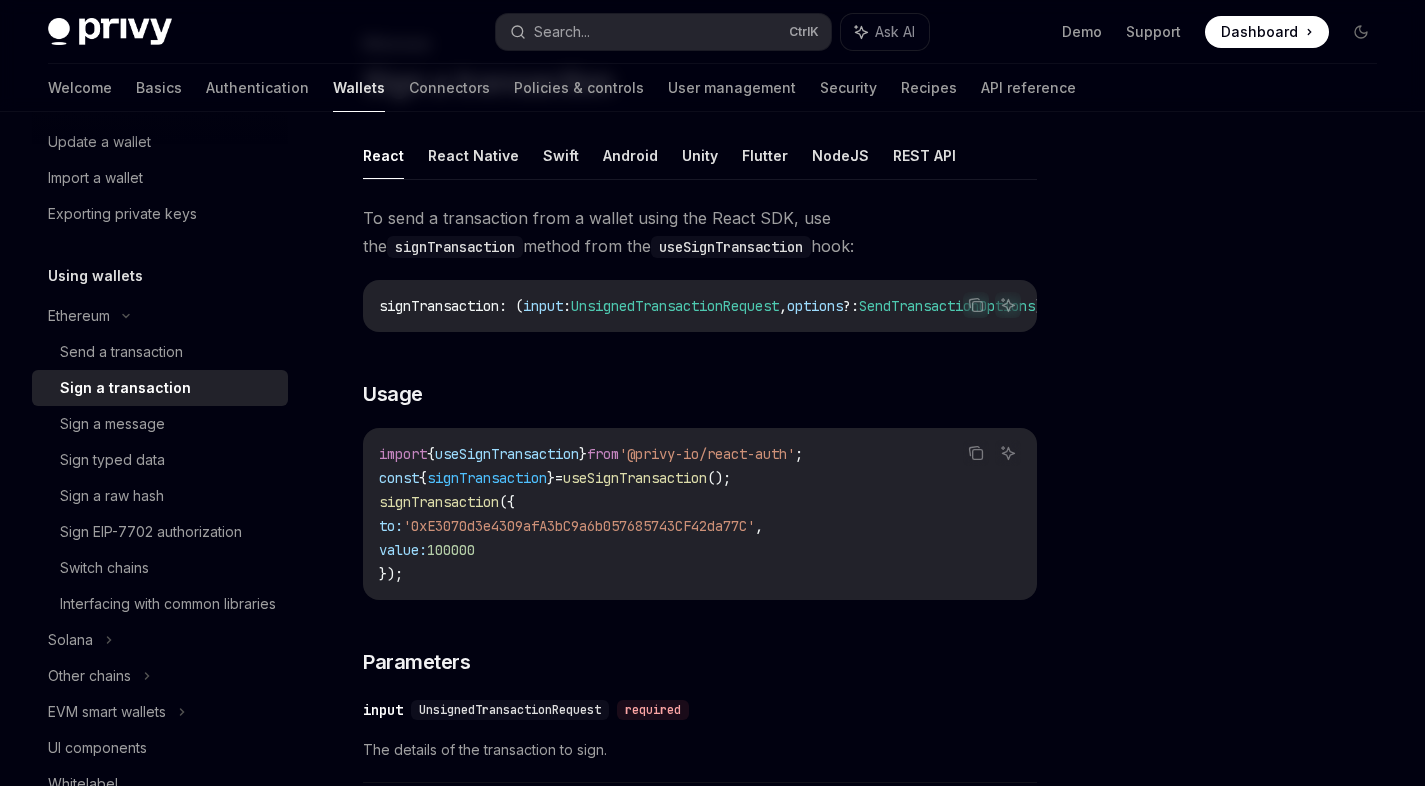 scroll, scrollTop: 480, scrollLeft: 0, axis: vertical 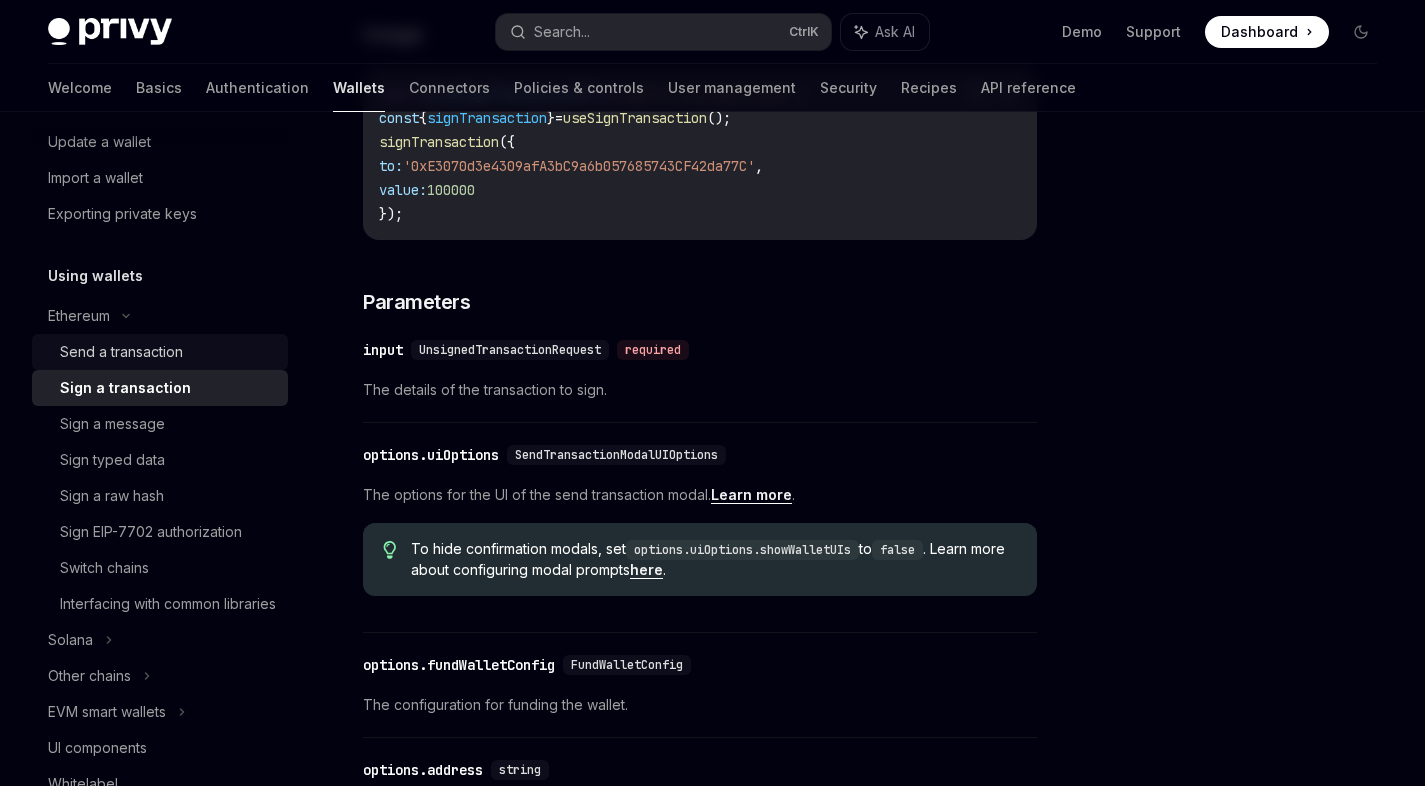 click on "Send a transaction" at bounding box center (121, 352) 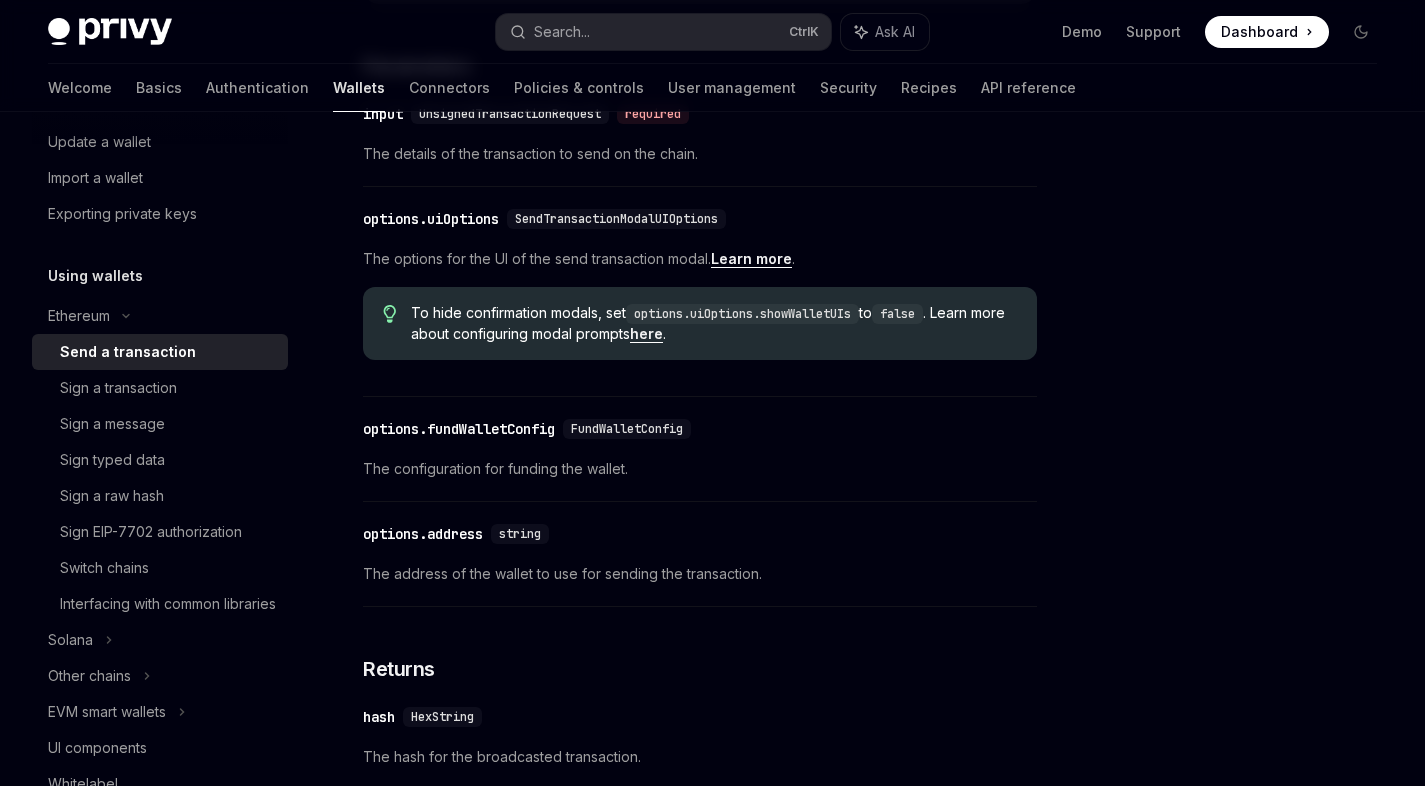 scroll, scrollTop: 720, scrollLeft: 0, axis: vertical 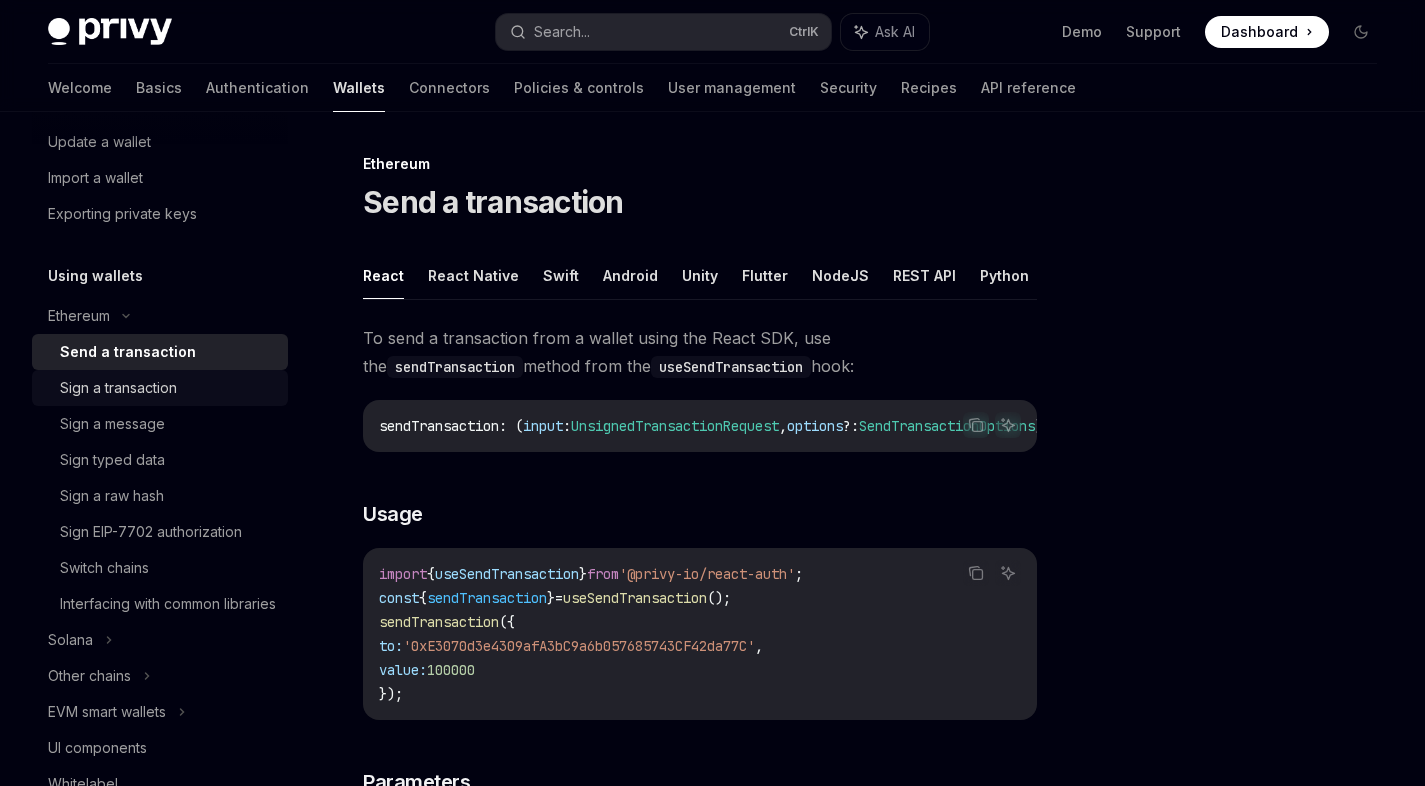 click on "Sign a transaction" at bounding box center [118, 388] 